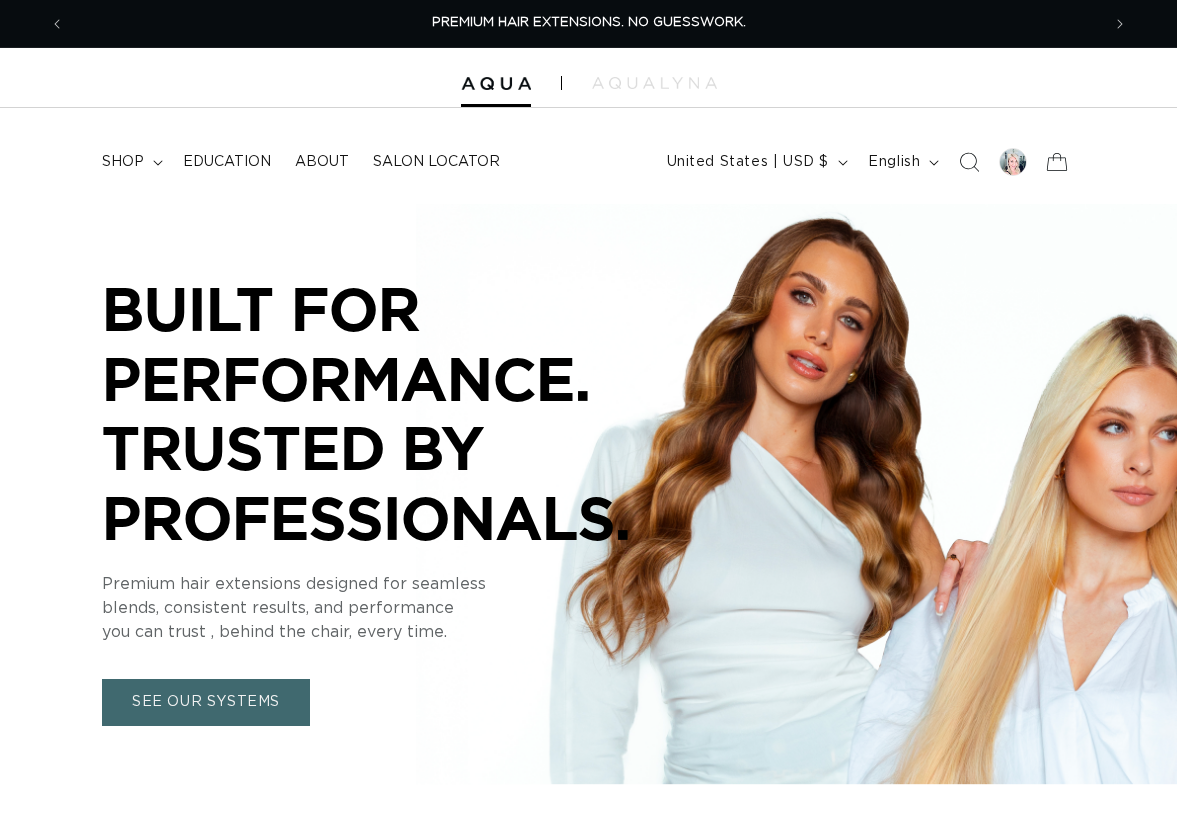 scroll, scrollTop: 0, scrollLeft: 0, axis: both 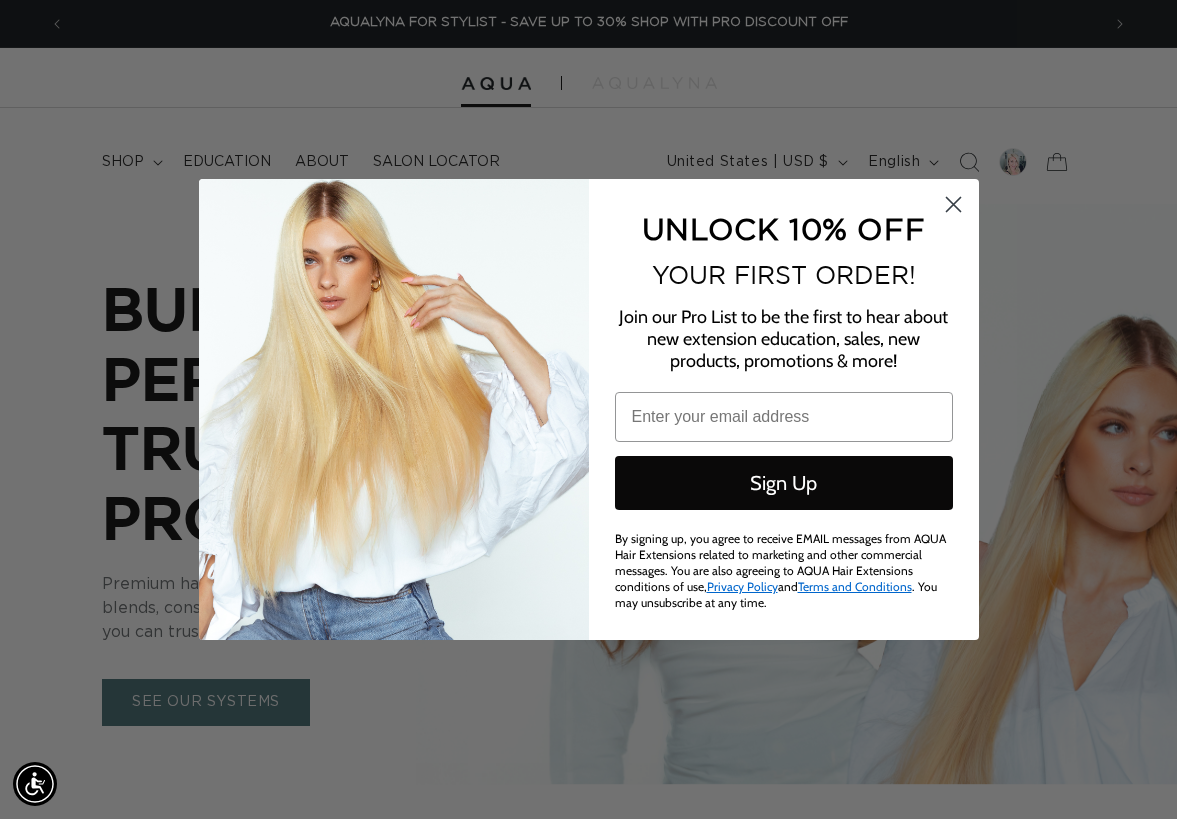 type 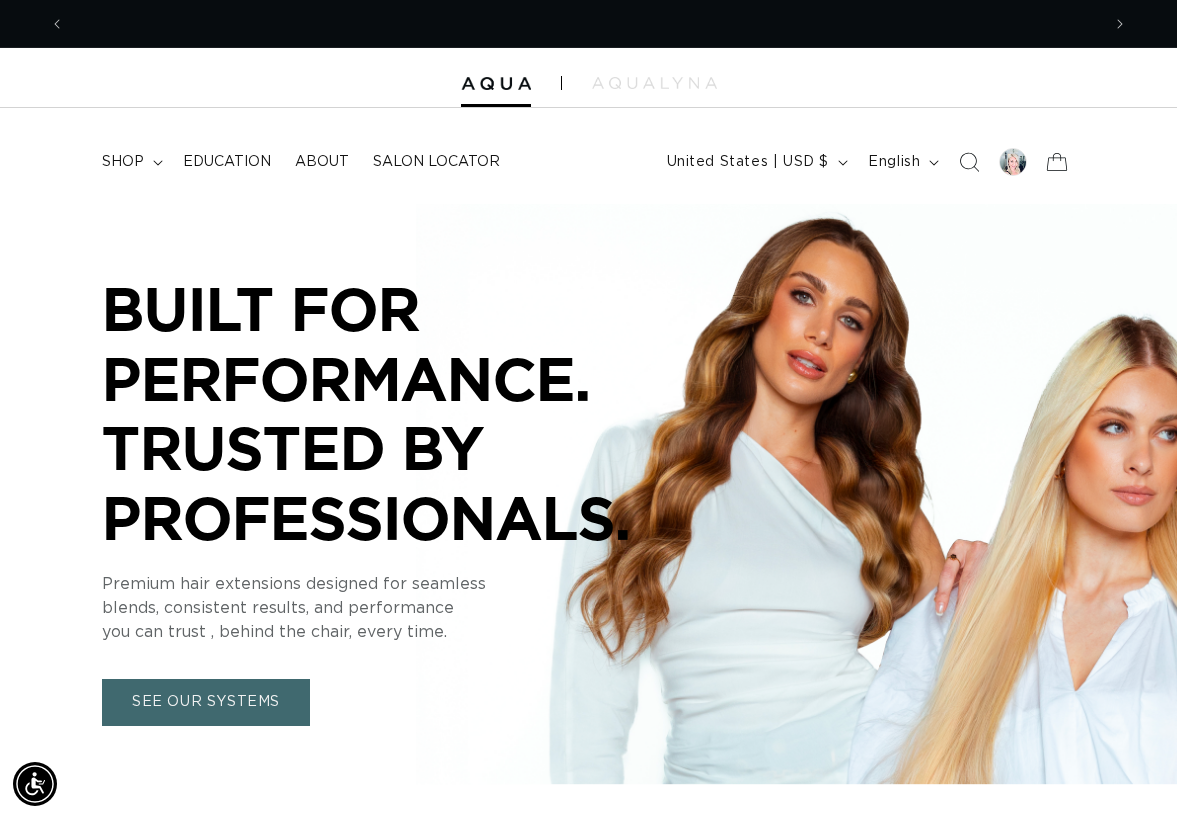 scroll, scrollTop: 0, scrollLeft: 0, axis: both 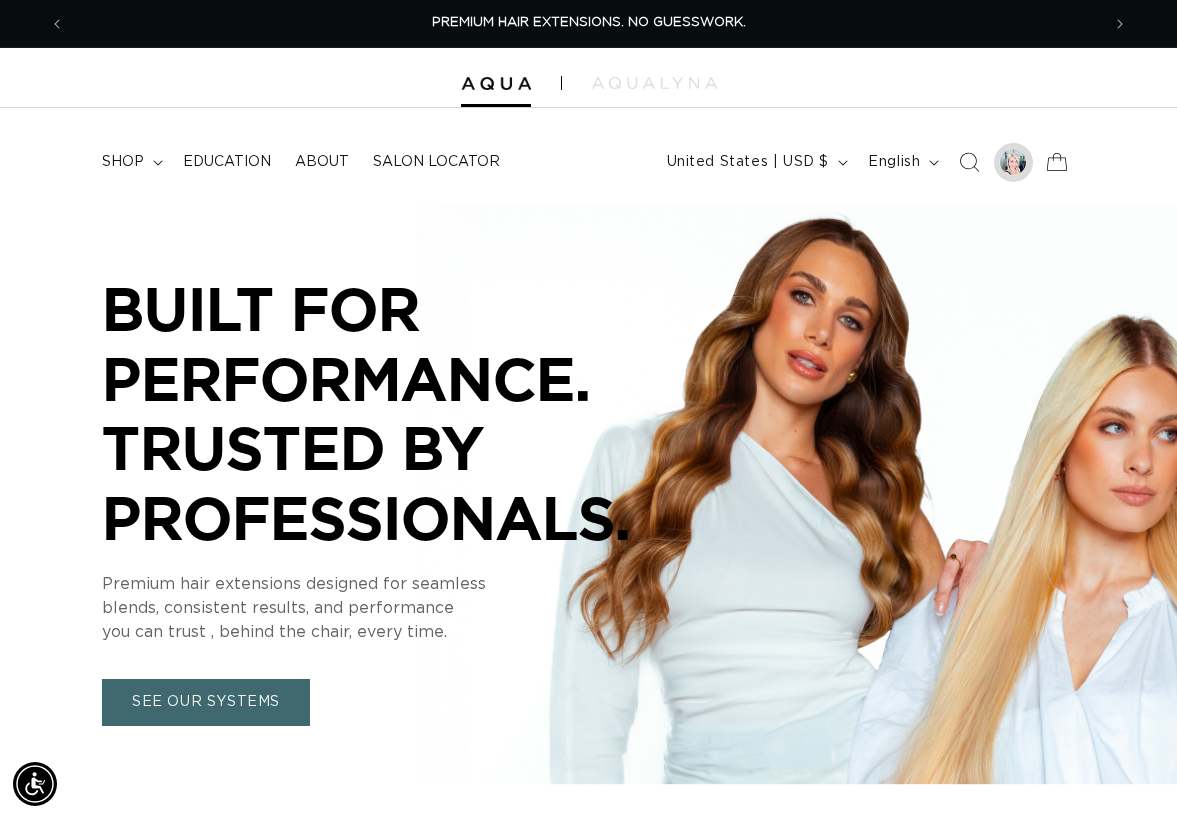 click at bounding box center (1013, 162) 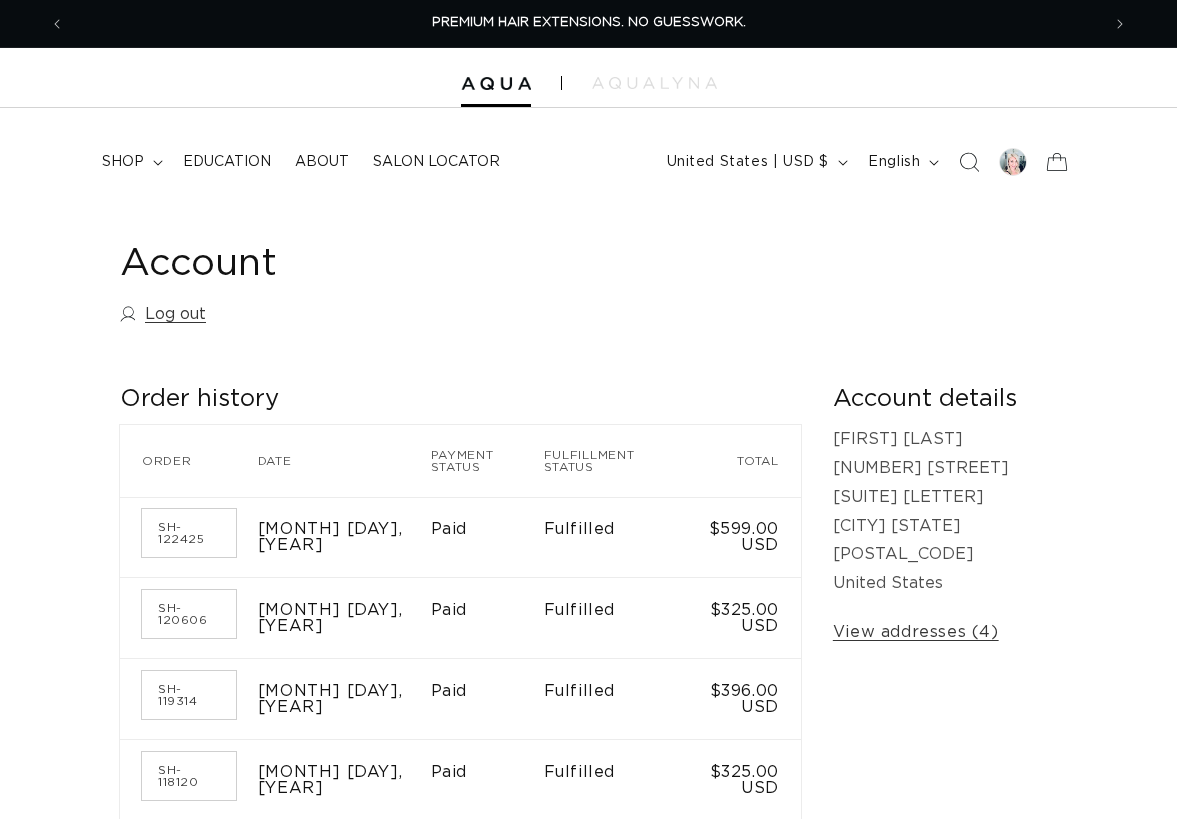 scroll, scrollTop: 0, scrollLeft: 0, axis: both 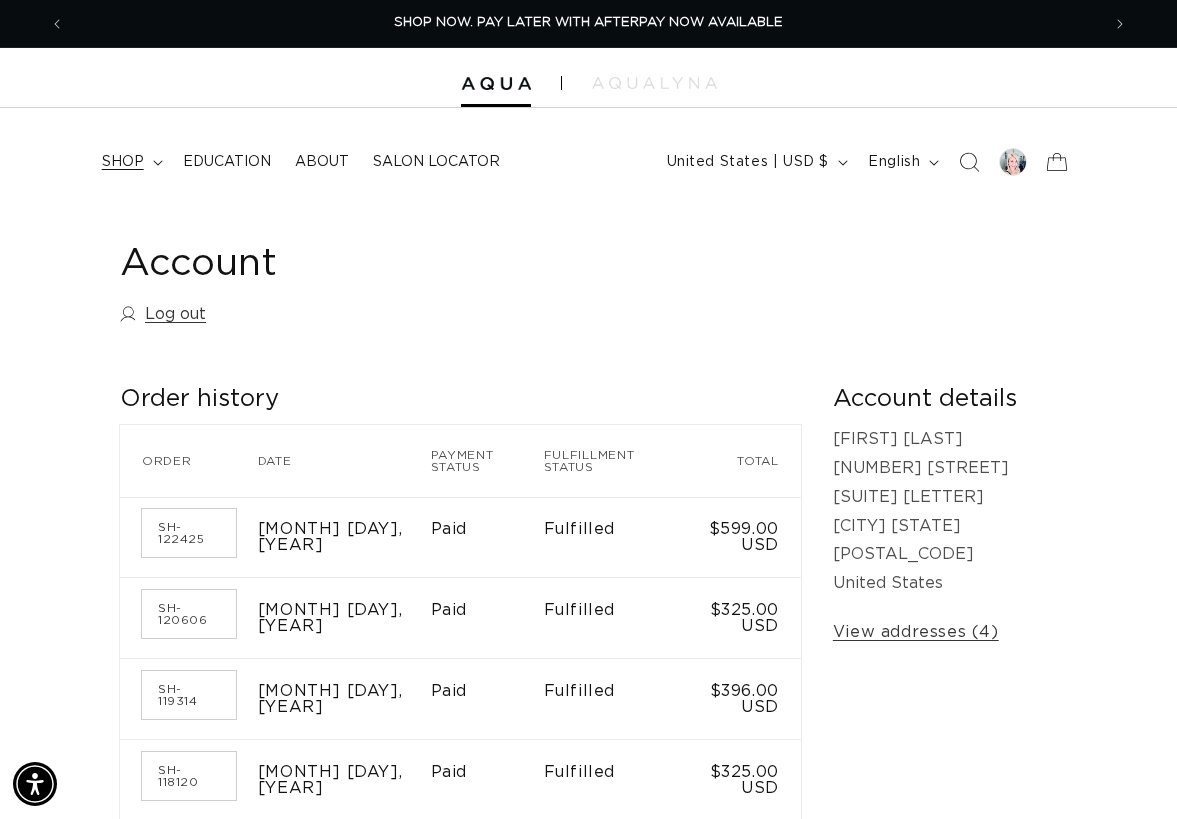 click 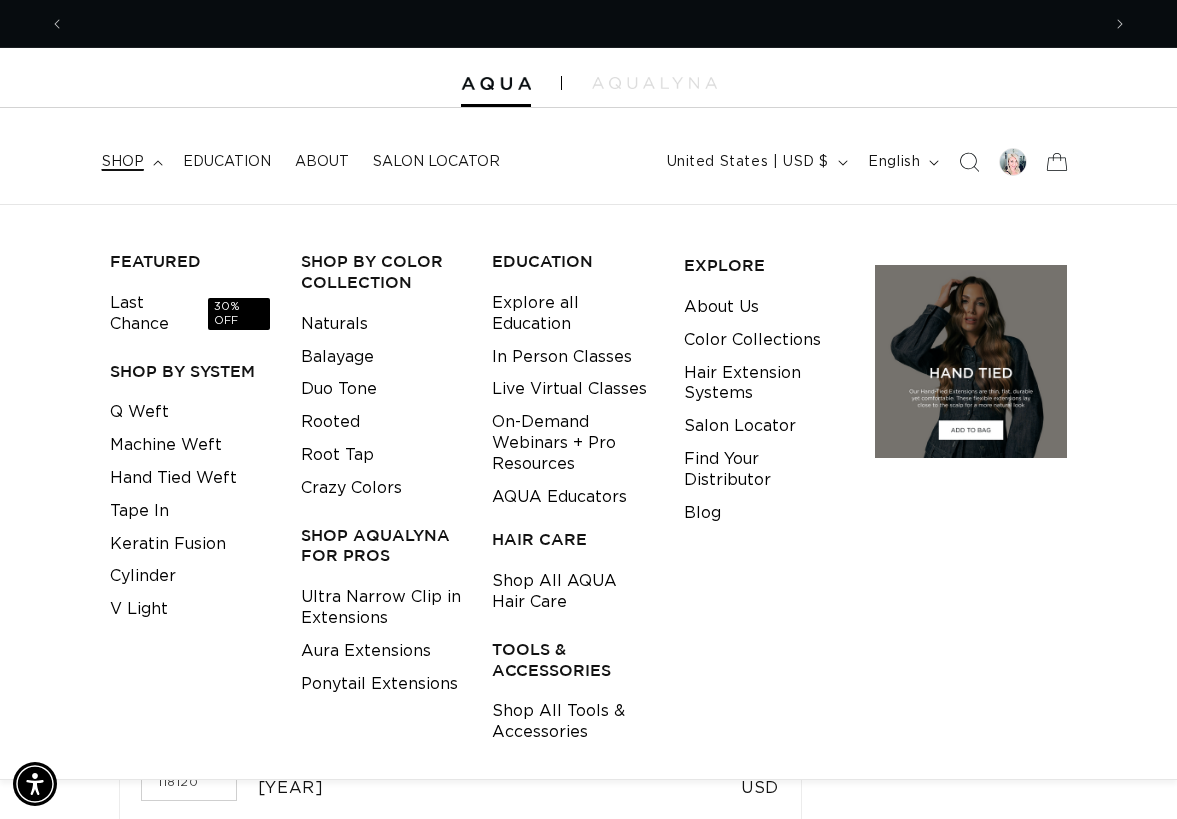 scroll, scrollTop: 0, scrollLeft: 0, axis: both 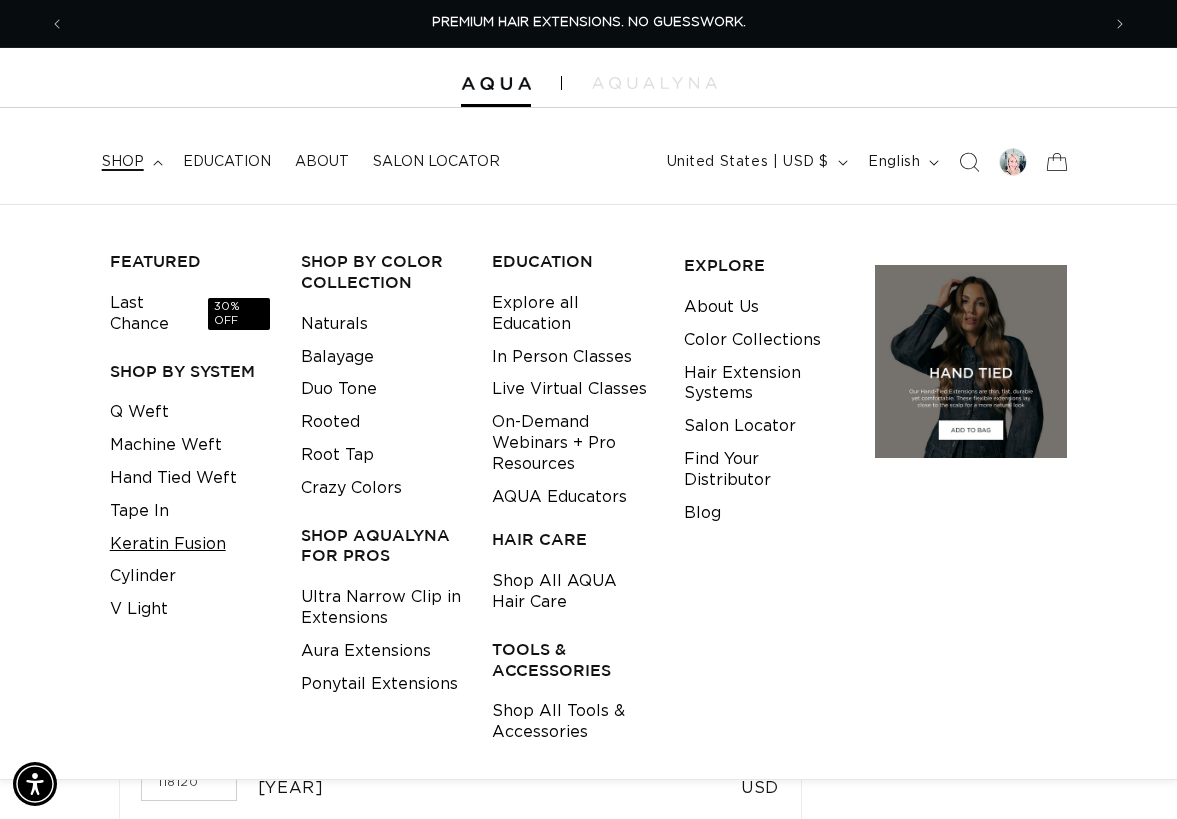 click on "Keratin Fusion" at bounding box center [168, 544] 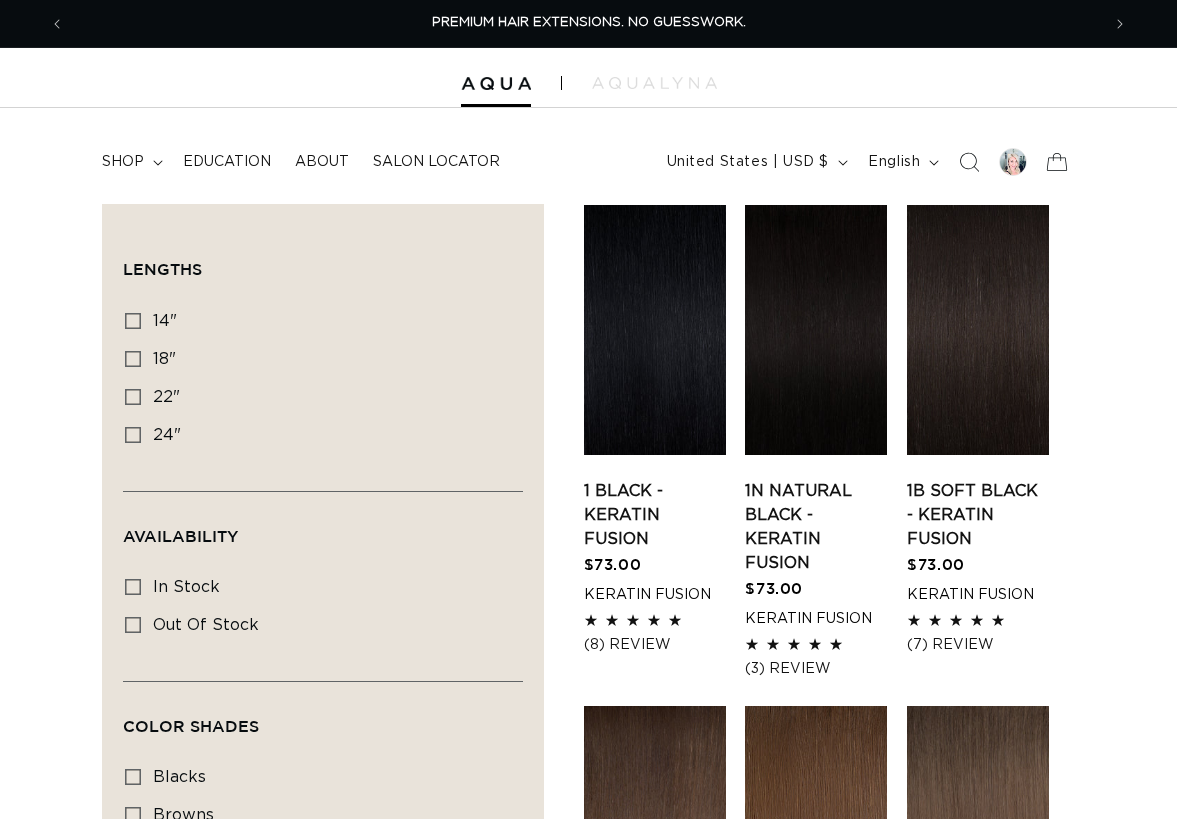 scroll, scrollTop: 0, scrollLeft: 0, axis: both 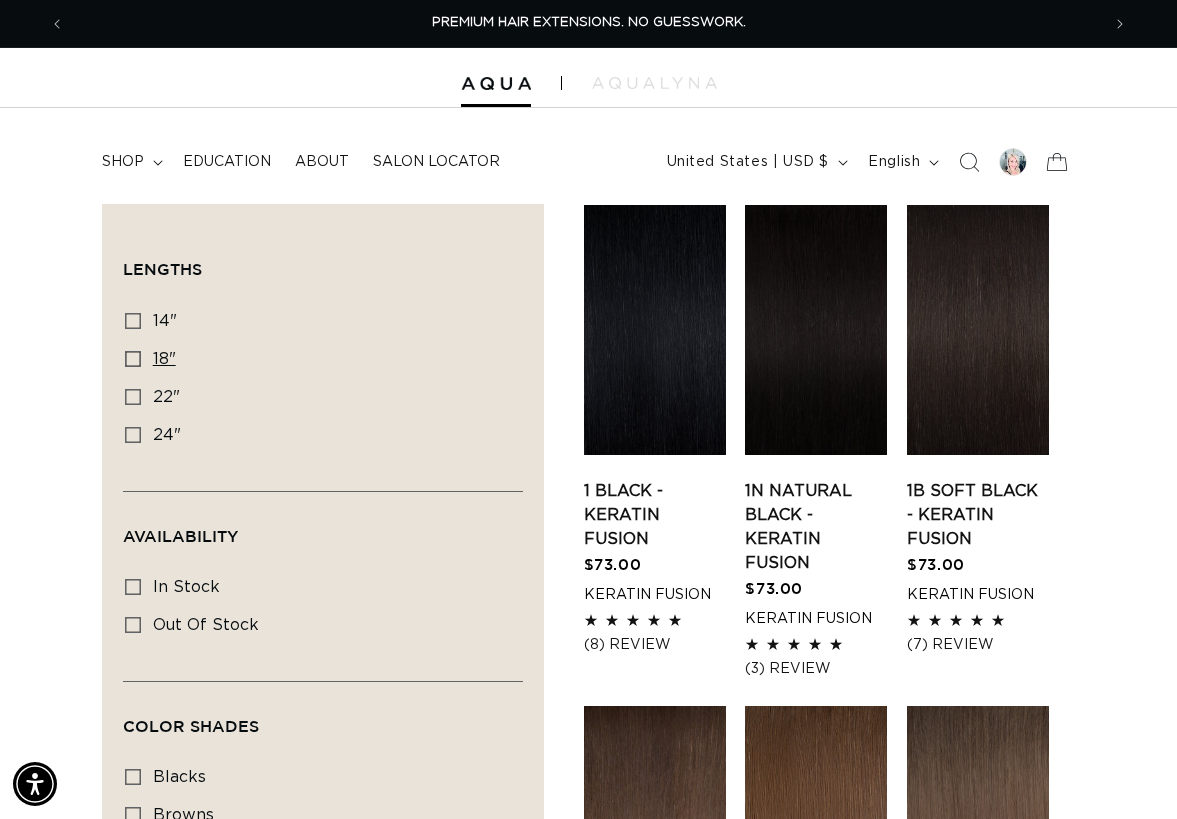 click 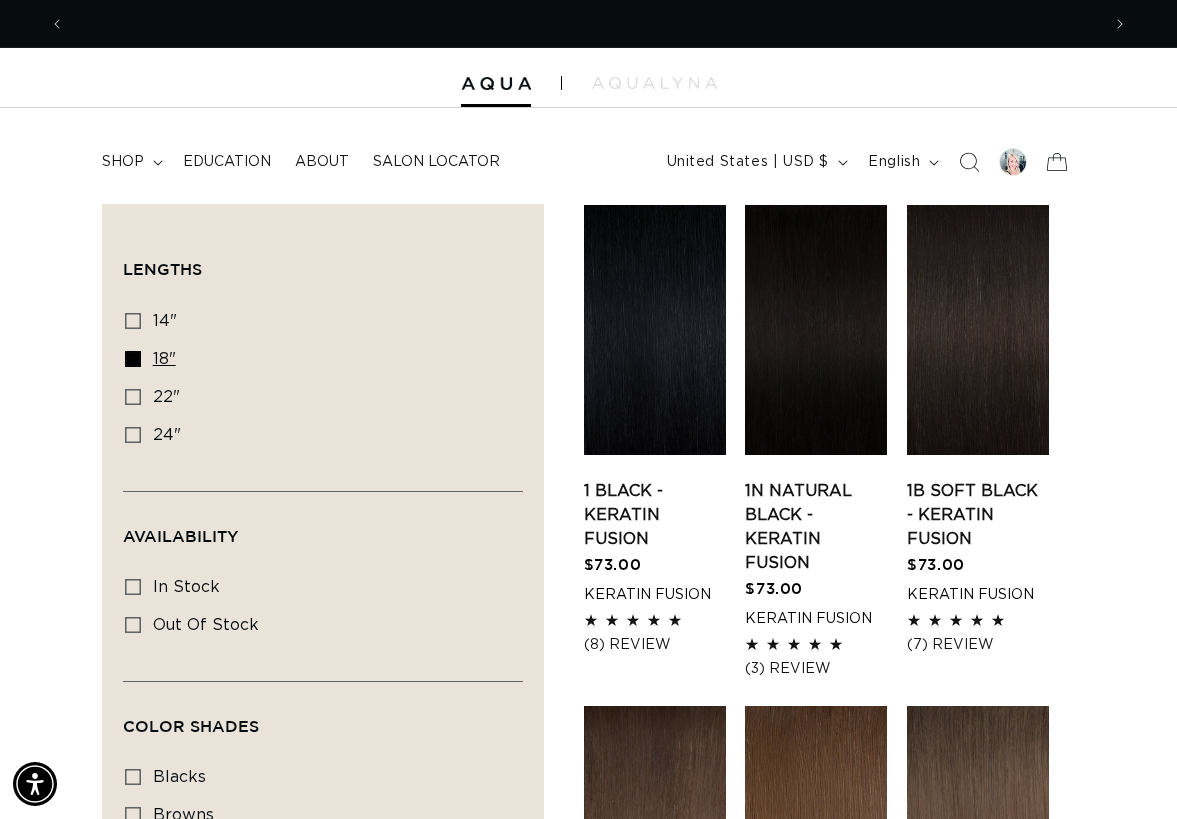 scroll, scrollTop: 0, scrollLeft: 1035, axis: horizontal 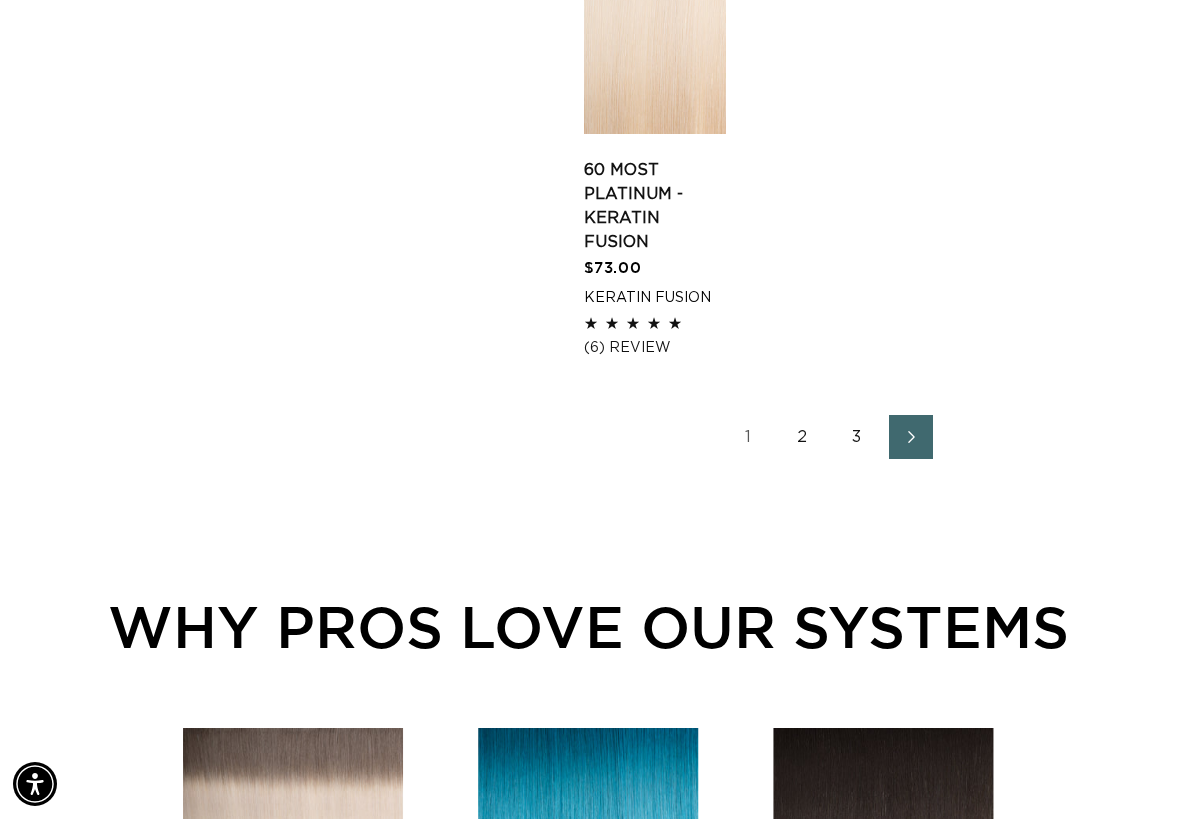 click on "3" at bounding box center (857, 437) 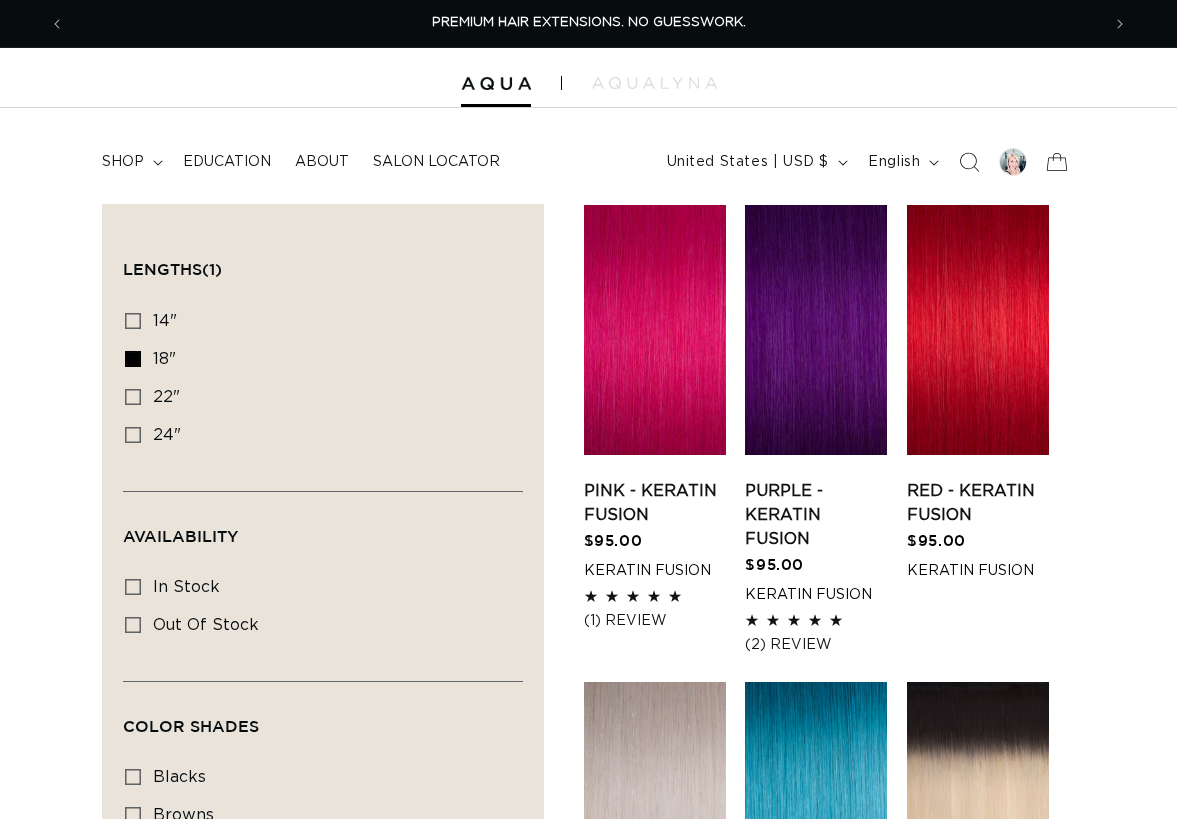 scroll, scrollTop: 0, scrollLeft: 0, axis: both 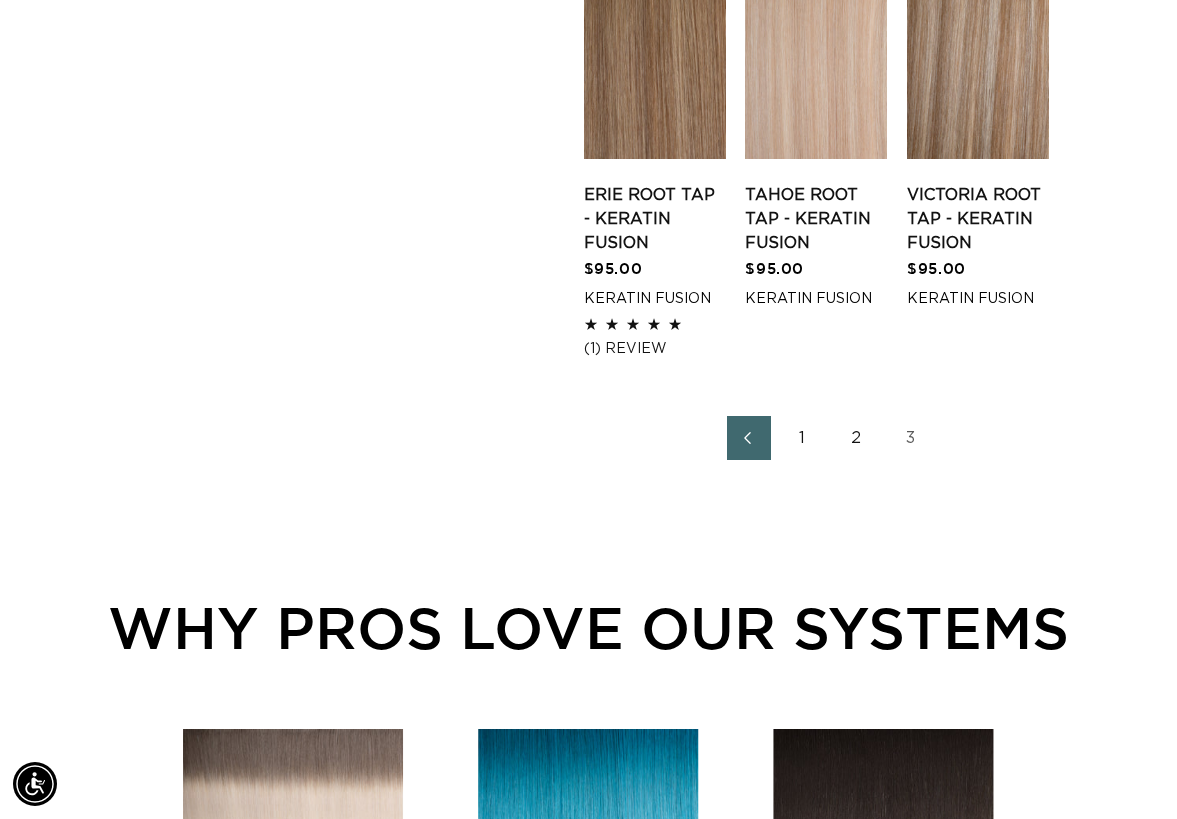 click on "2" at bounding box center [857, 438] 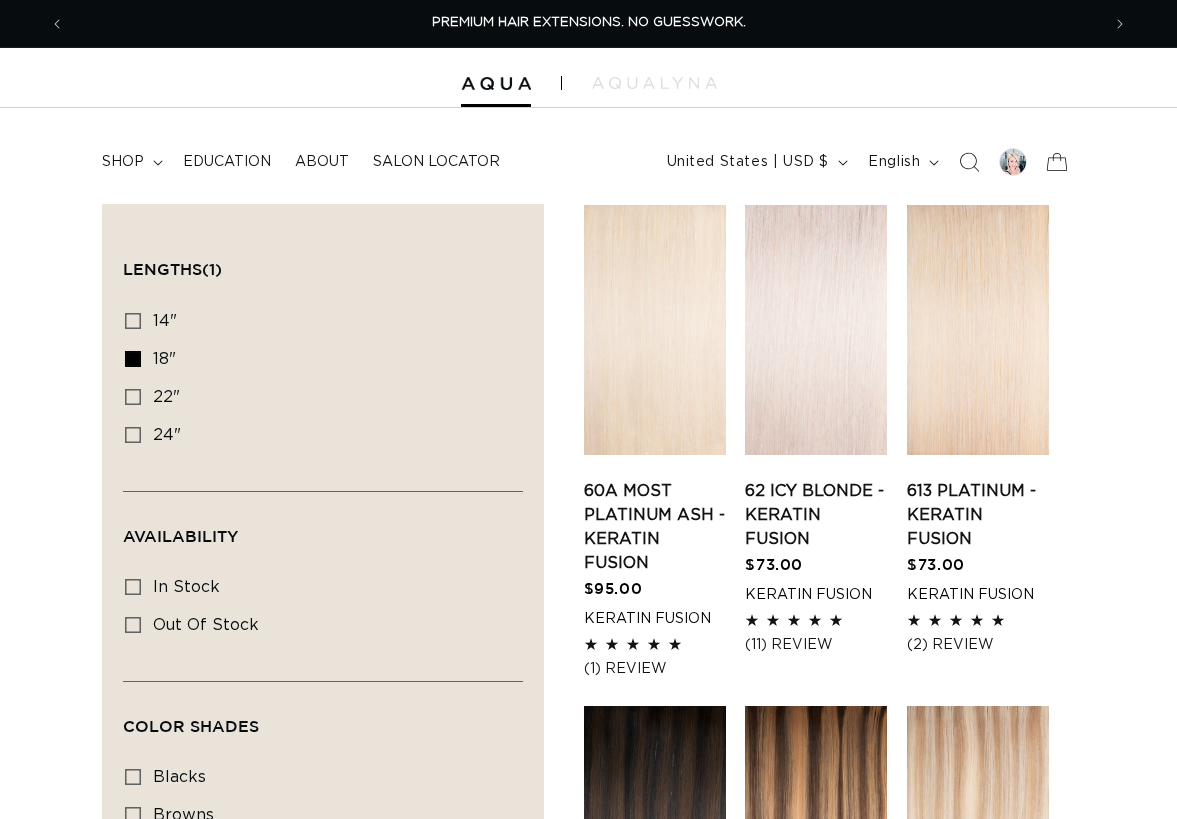 scroll, scrollTop: 0, scrollLeft: 0, axis: both 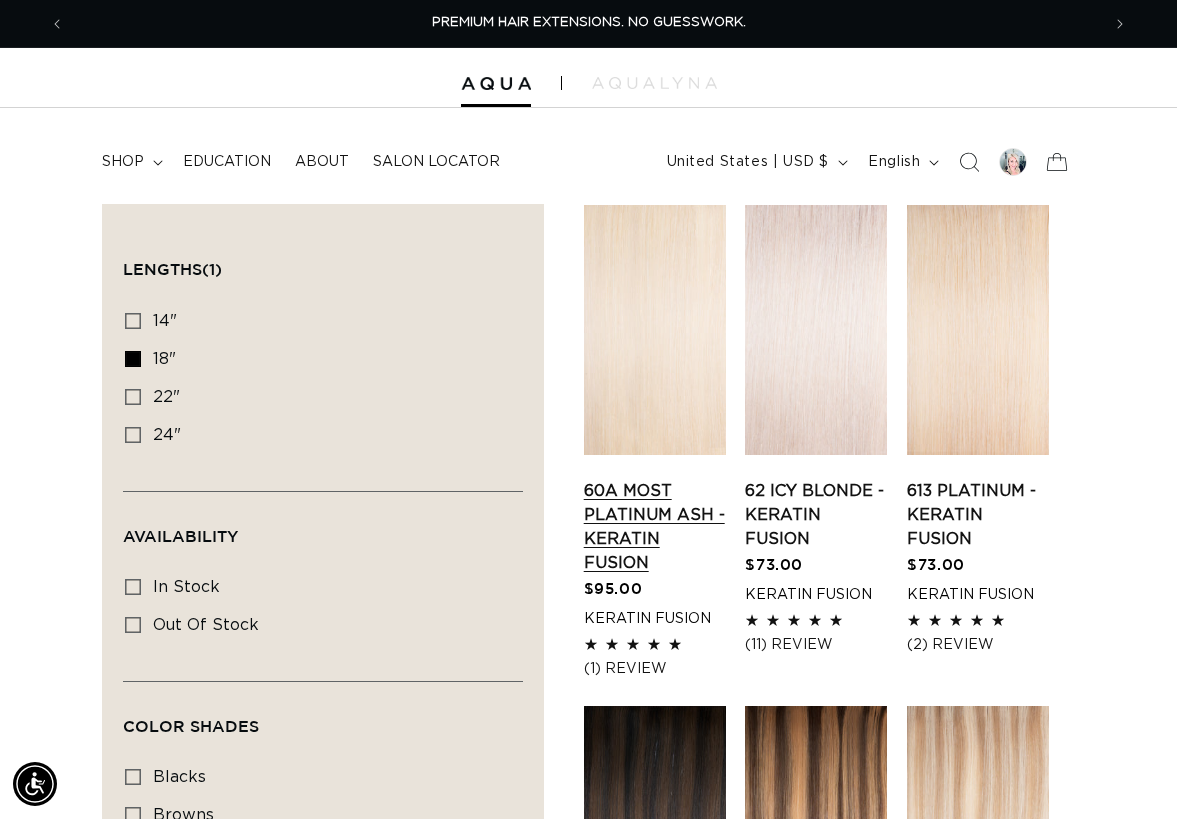 click on "60A Most Platinum Ash - Keratin Fusion" at bounding box center [655, 527] 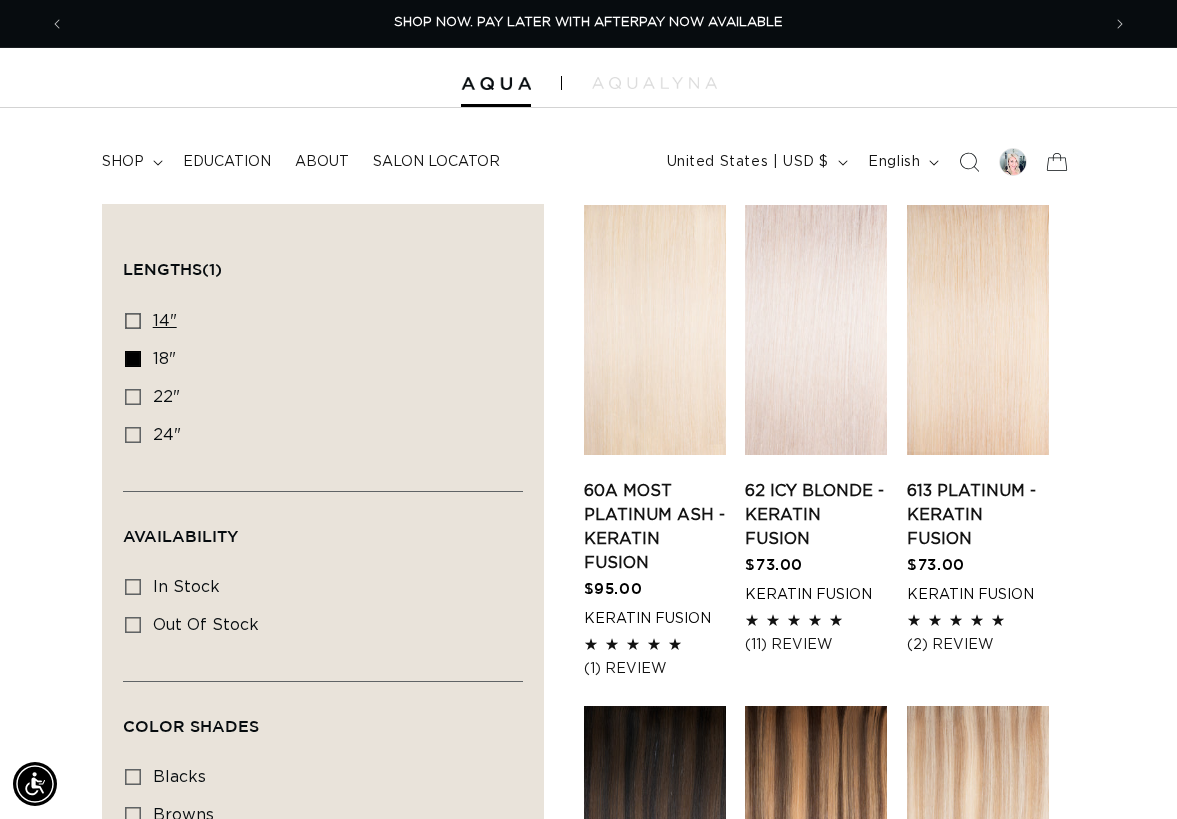 click 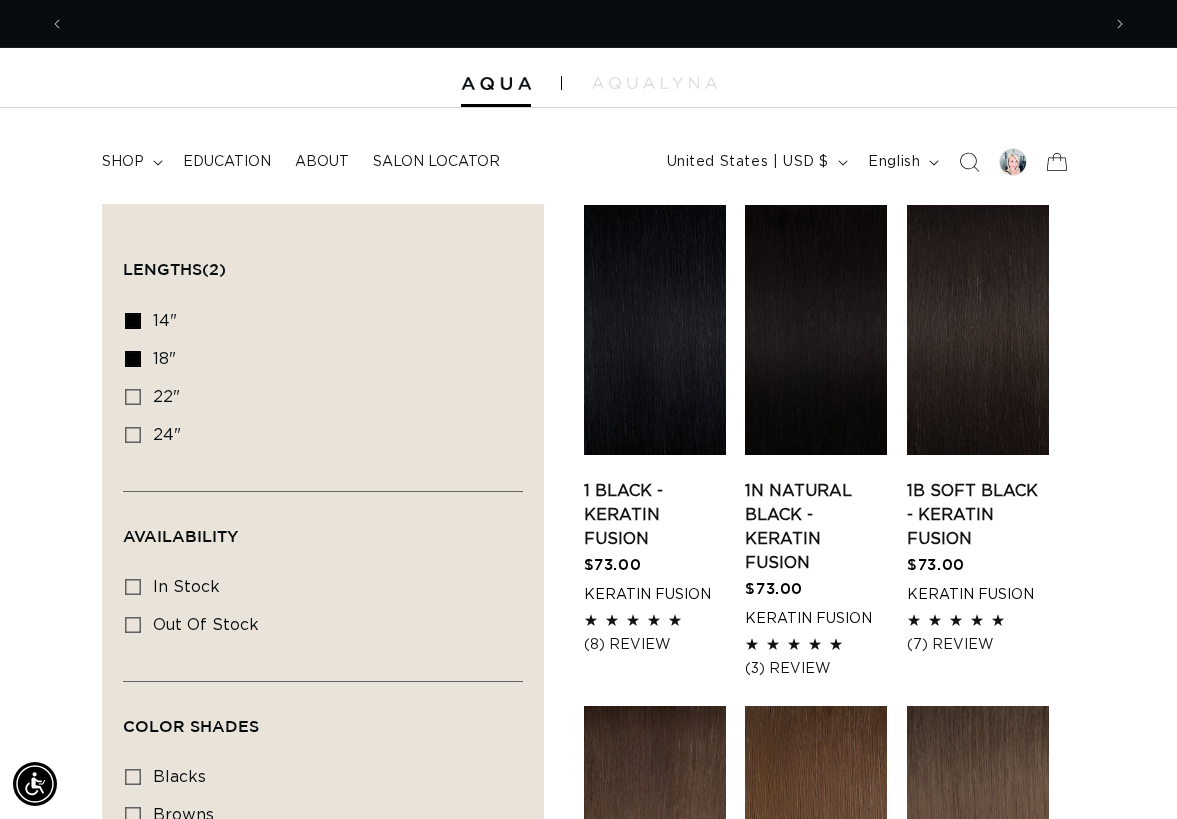 scroll, scrollTop: 0, scrollLeft: 2070, axis: horizontal 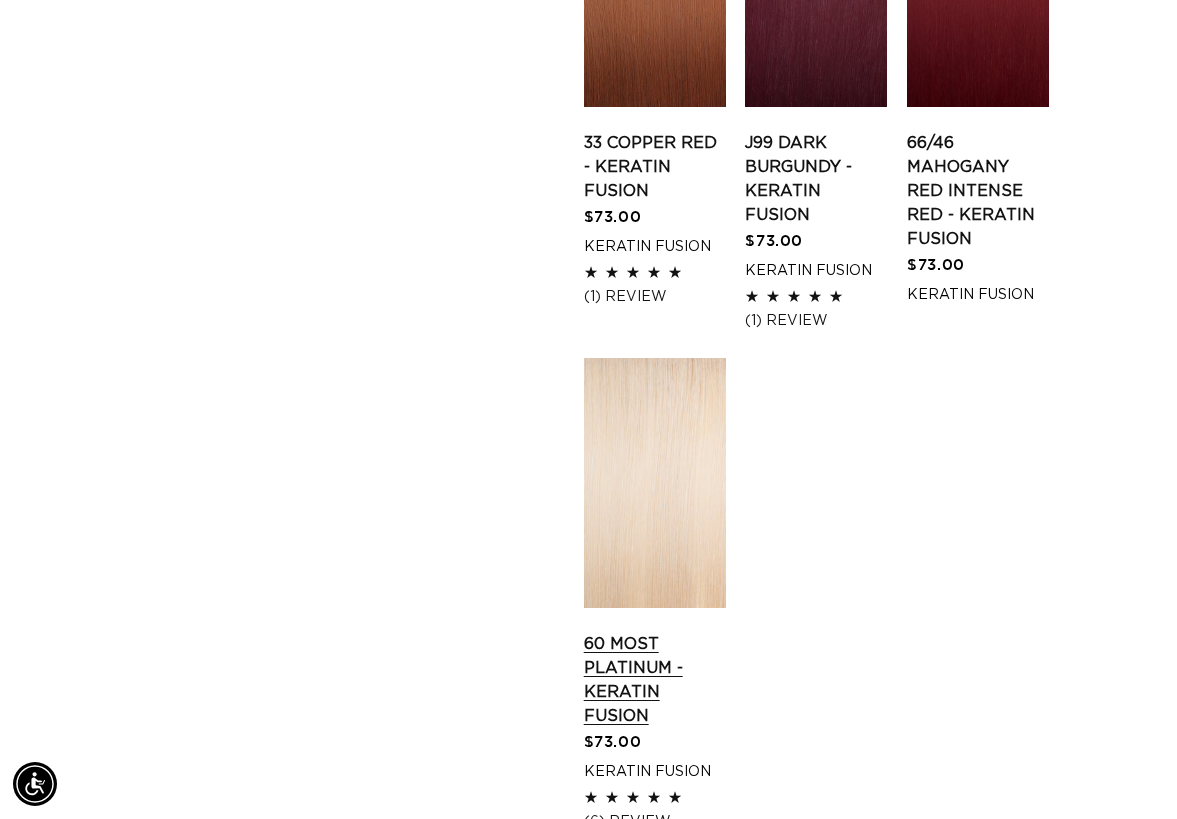click on "60 Most Platinum - Keratin Fusion" at bounding box center [655, 680] 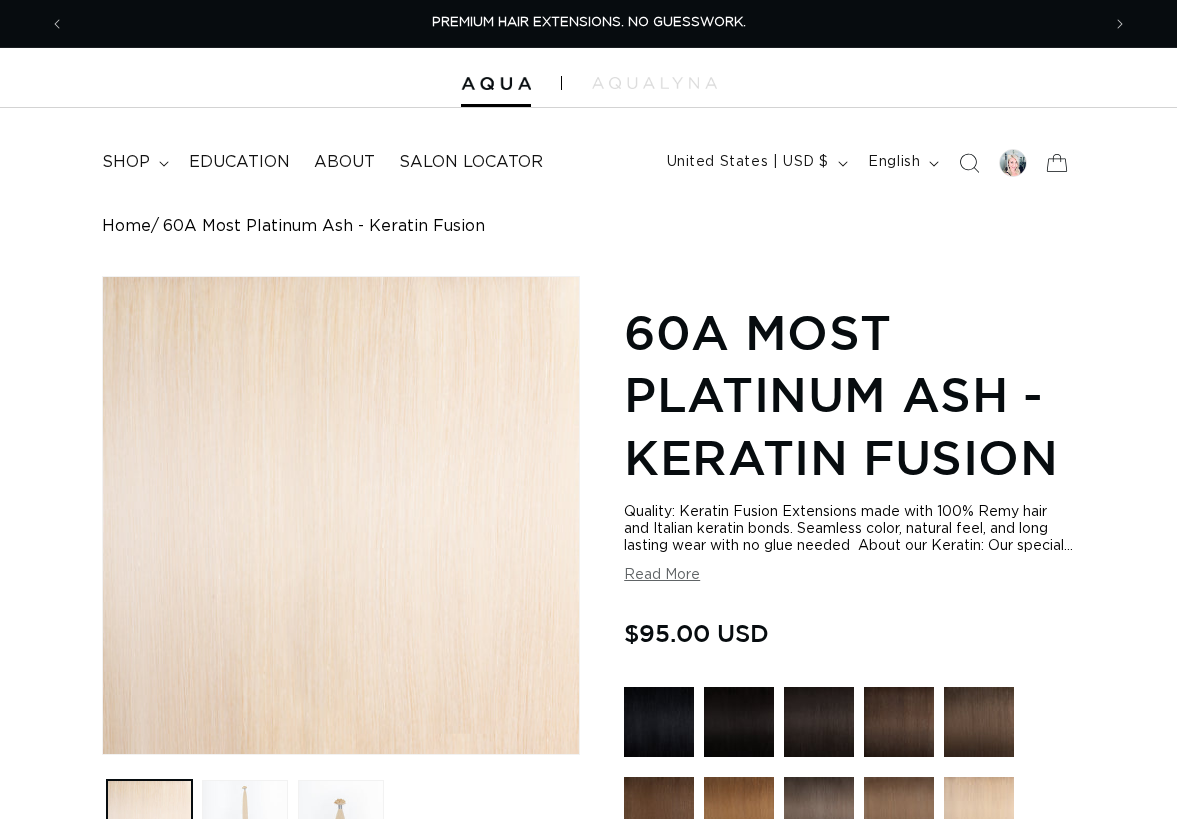 scroll, scrollTop: 0, scrollLeft: 0, axis: both 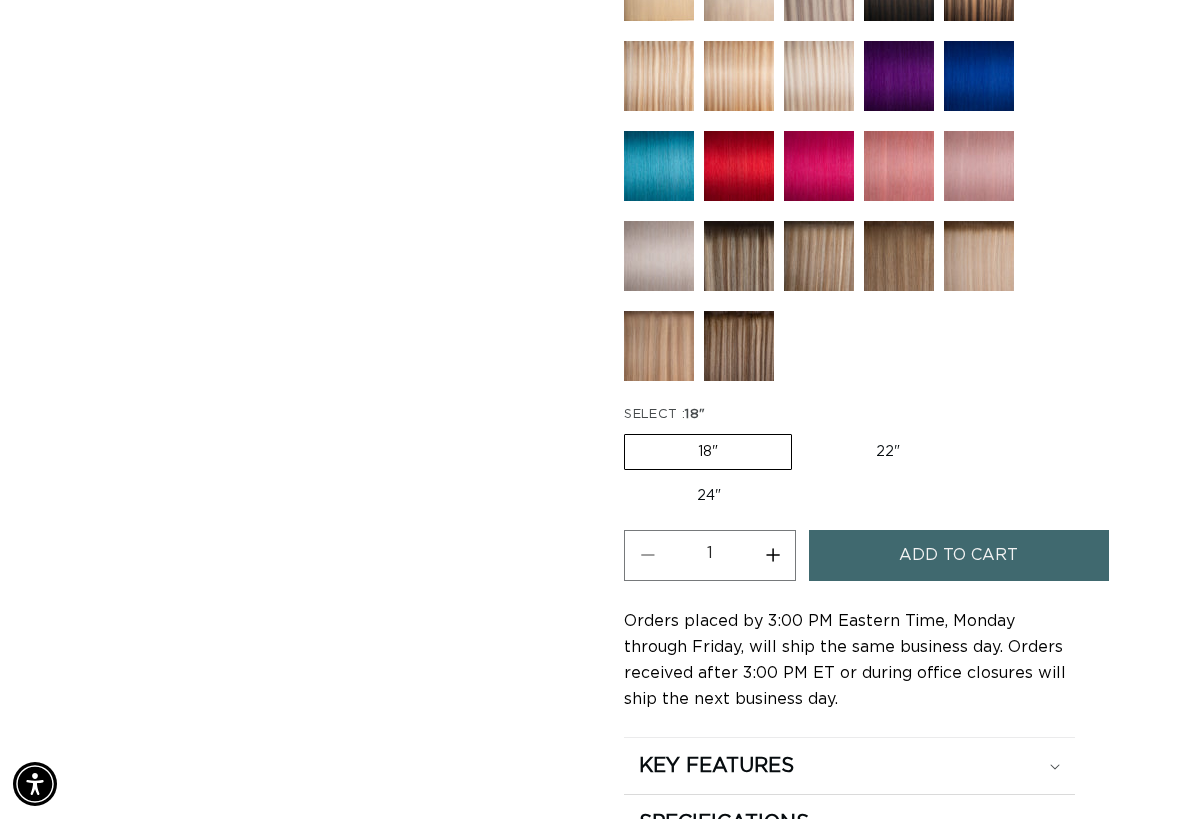 click on "Add to cart" at bounding box center (958, 555) 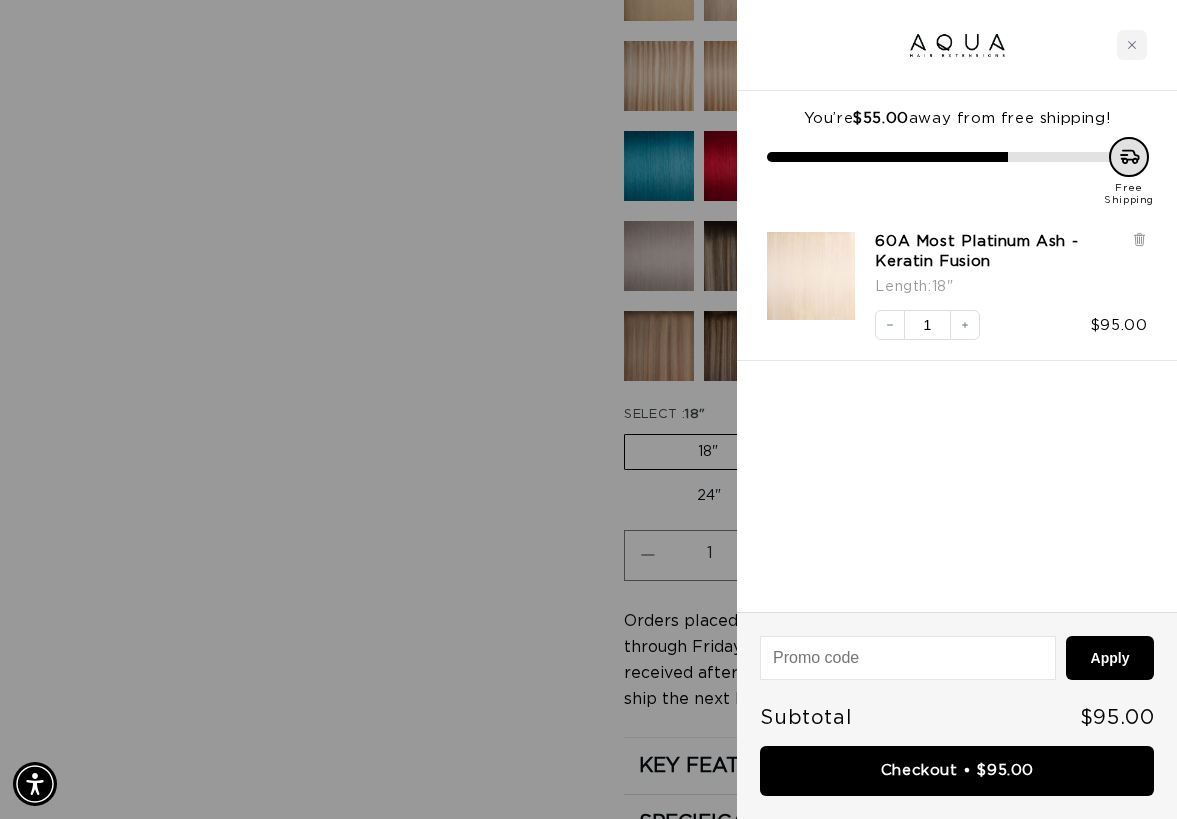 click at bounding box center (588, 409) 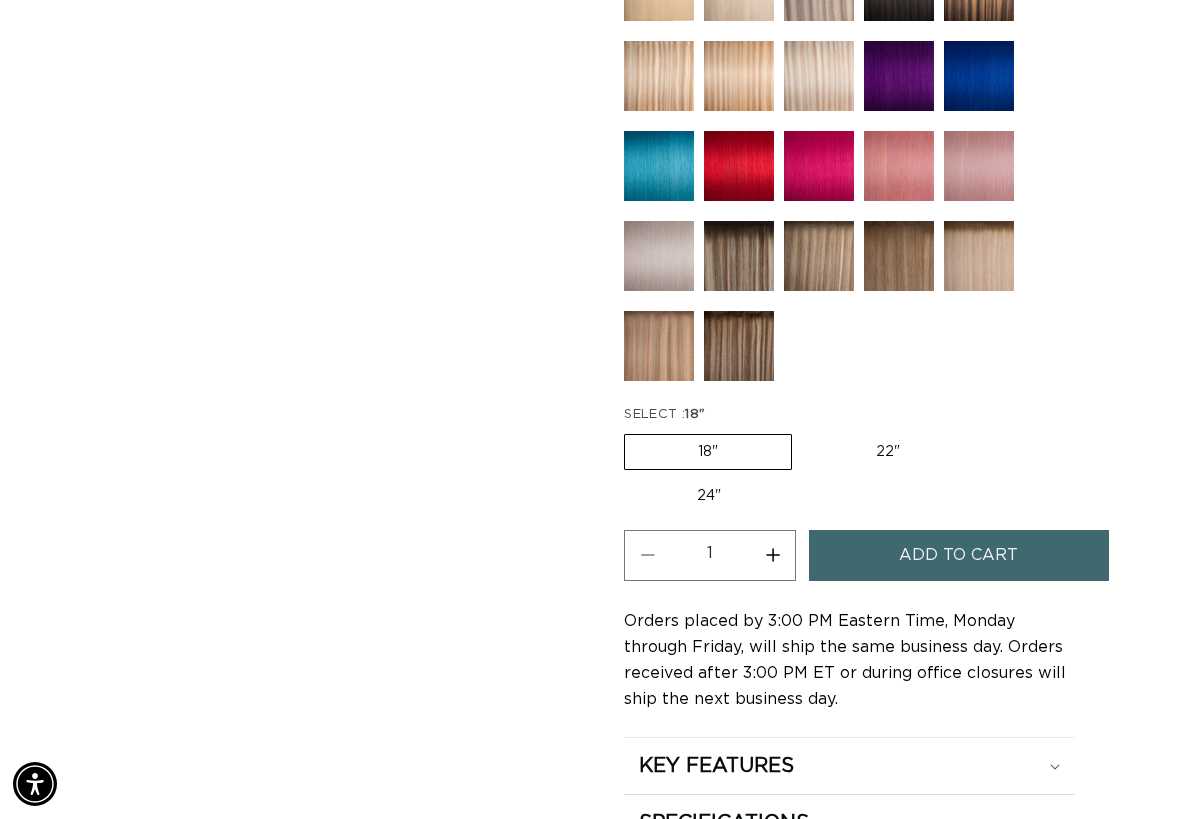 scroll, scrollTop: 0, scrollLeft: 2070, axis: horizontal 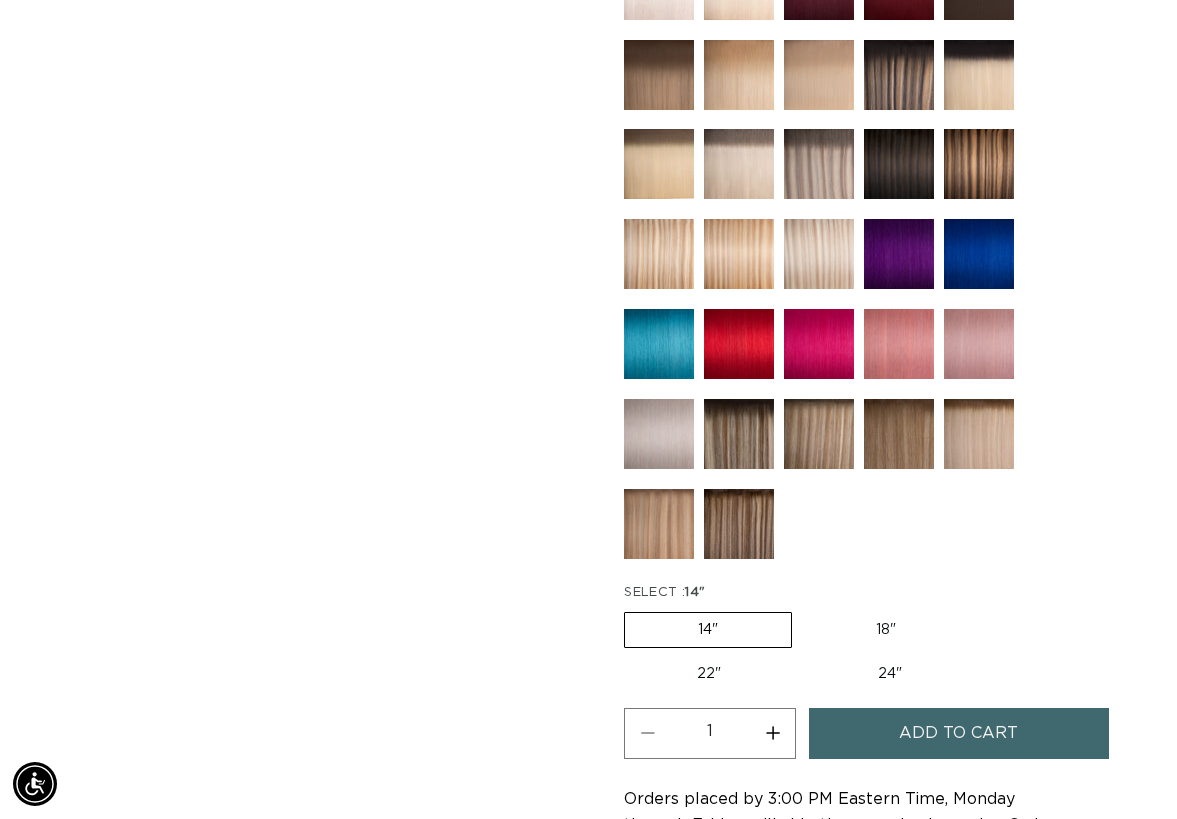 click on "Add to cart" at bounding box center [958, 733] 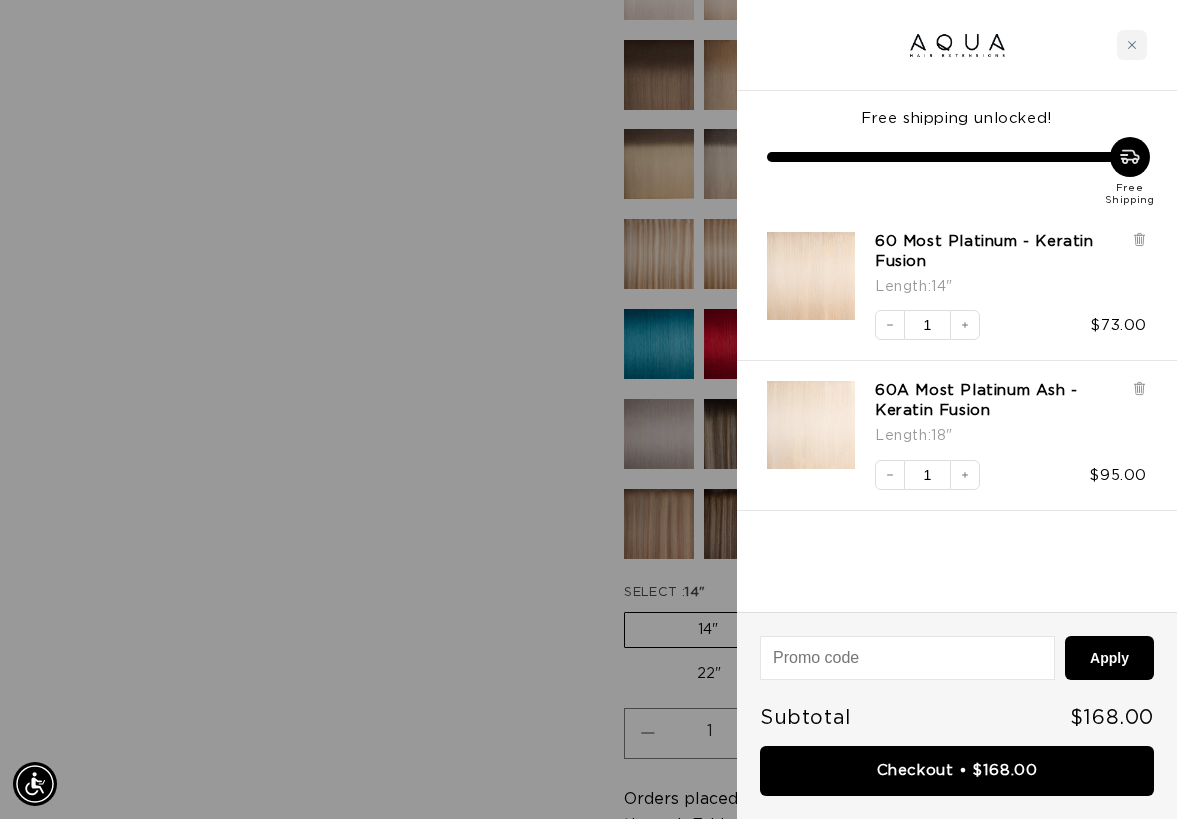 scroll, scrollTop: 0, scrollLeft: 2070, axis: horizontal 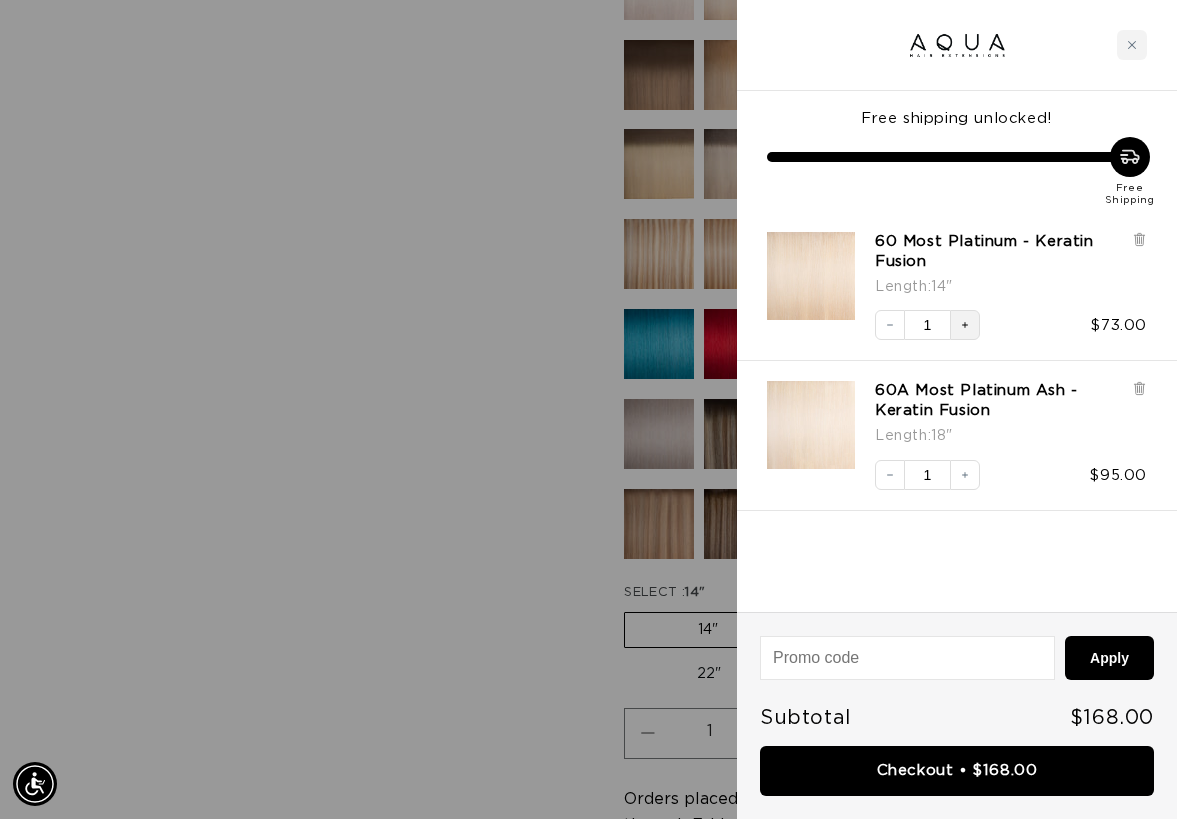 click 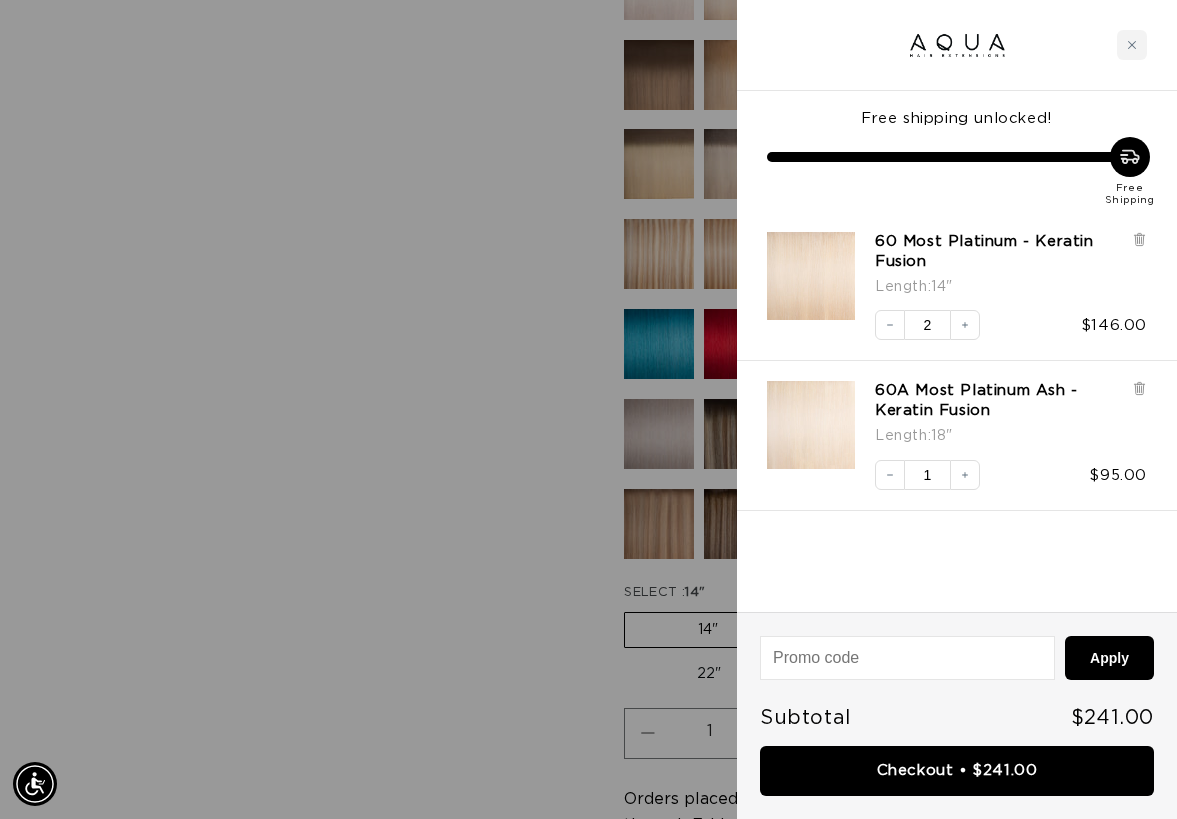 scroll, scrollTop: 0, scrollLeft: 0, axis: both 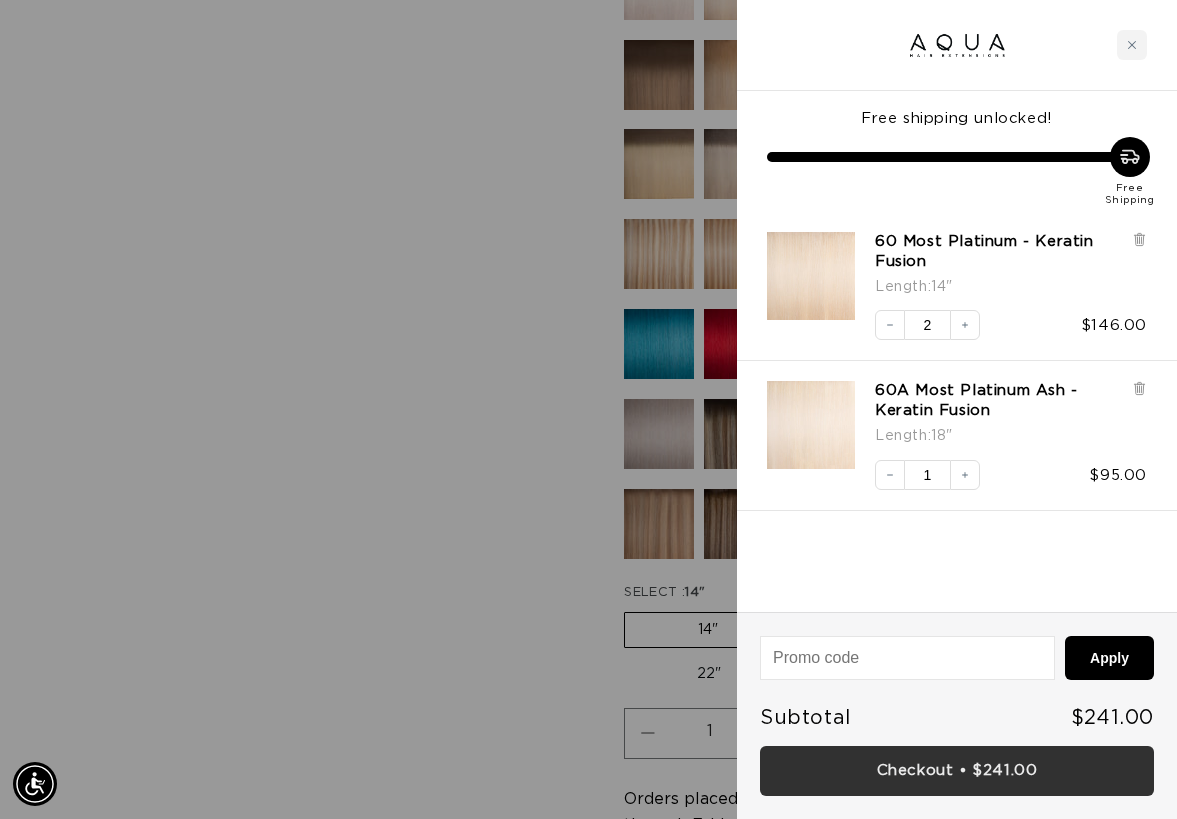 click on "Checkout • $241.00" at bounding box center [957, 771] 